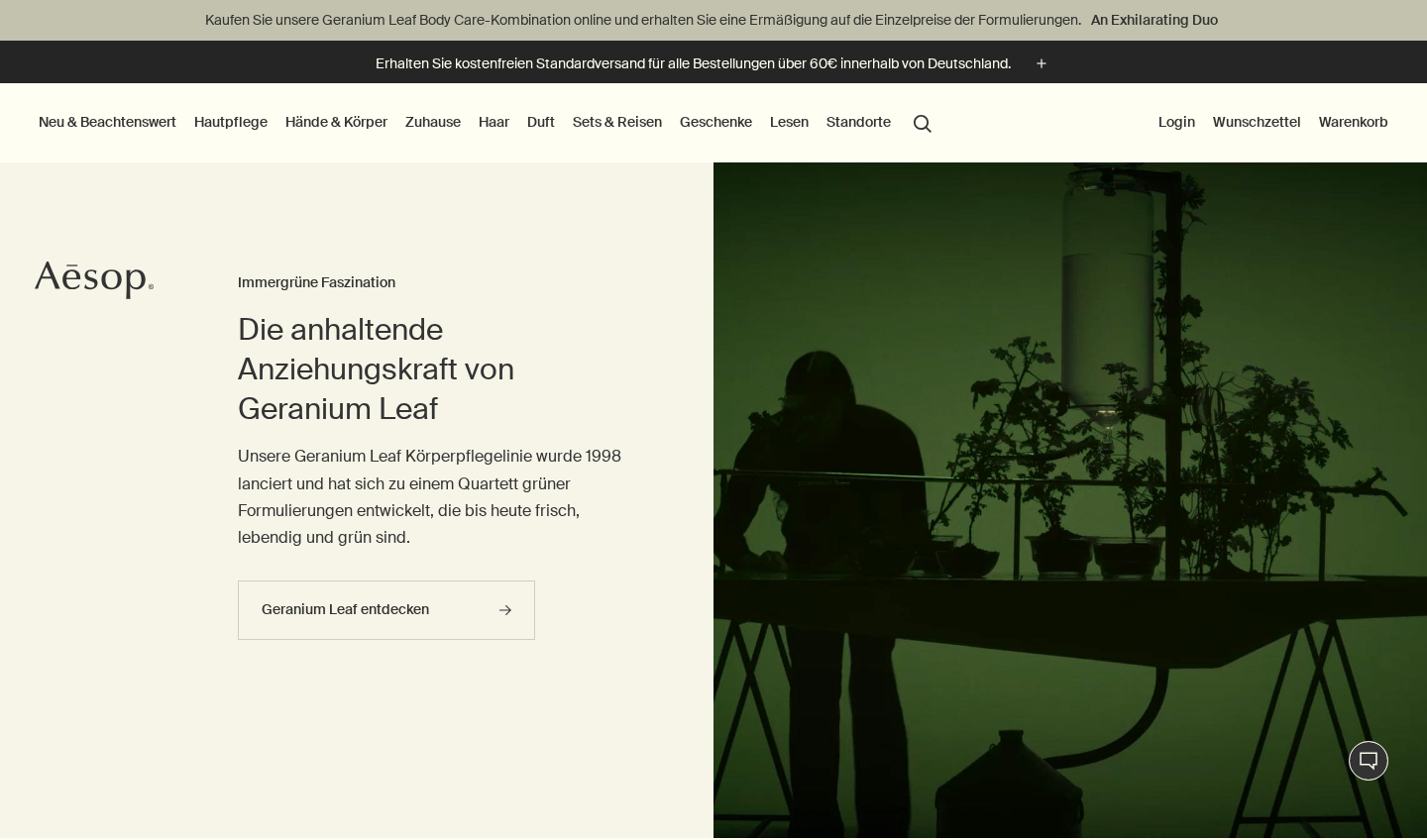 scroll, scrollTop: 0, scrollLeft: 0, axis: both 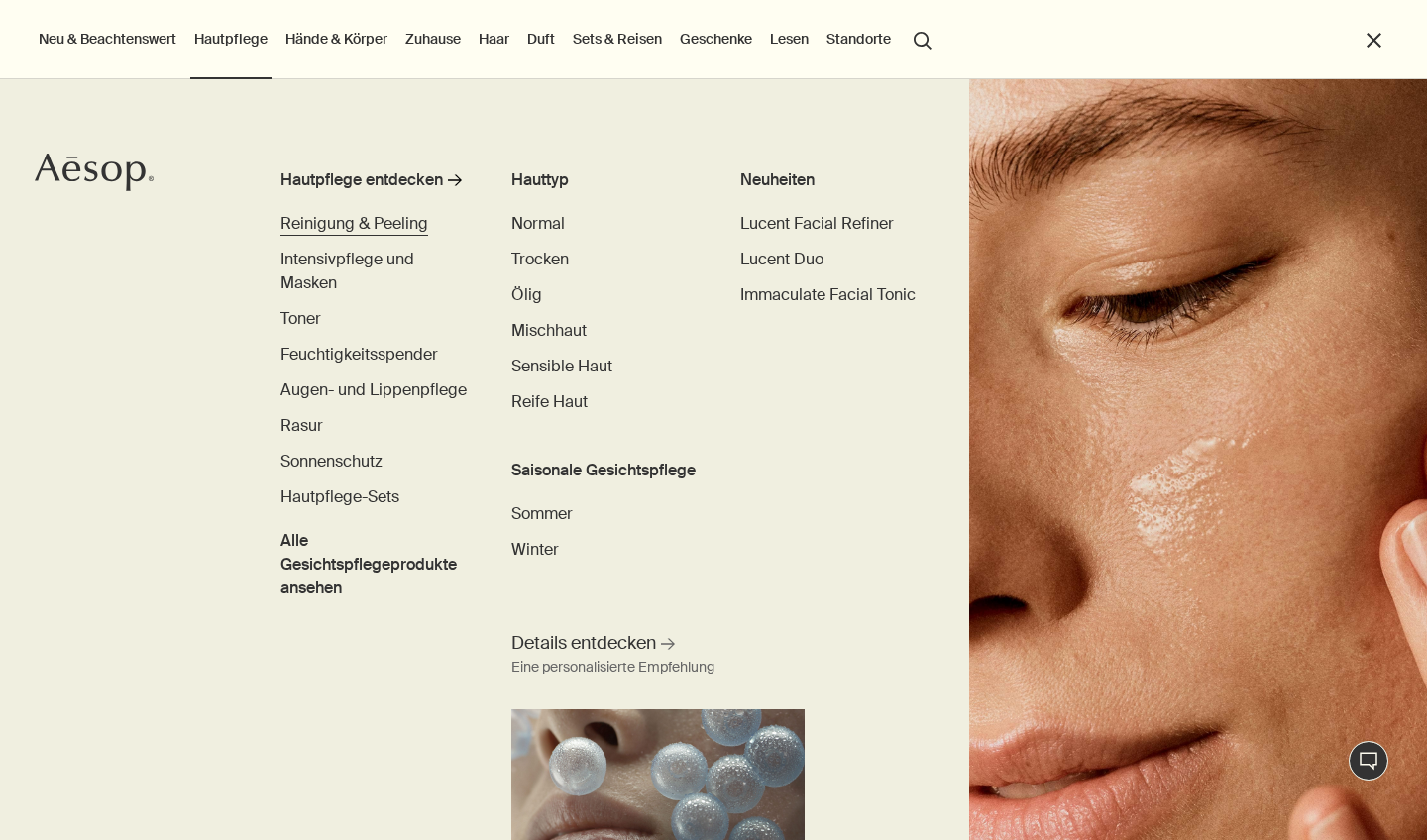 click on "Reinigung & Peeling" at bounding box center (354, 223) 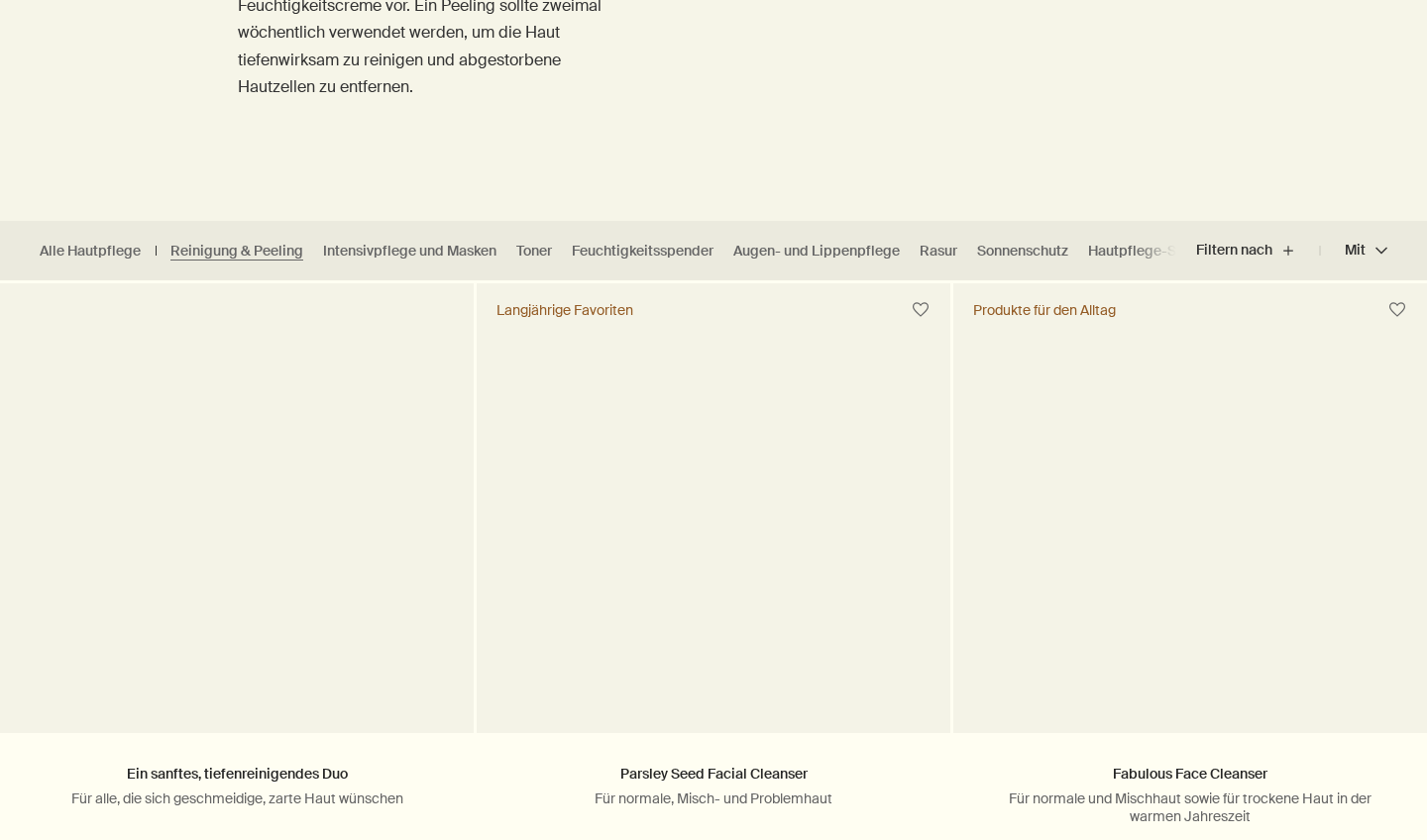 scroll, scrollTop: 387, scrollLeft: 0, axis: vertical 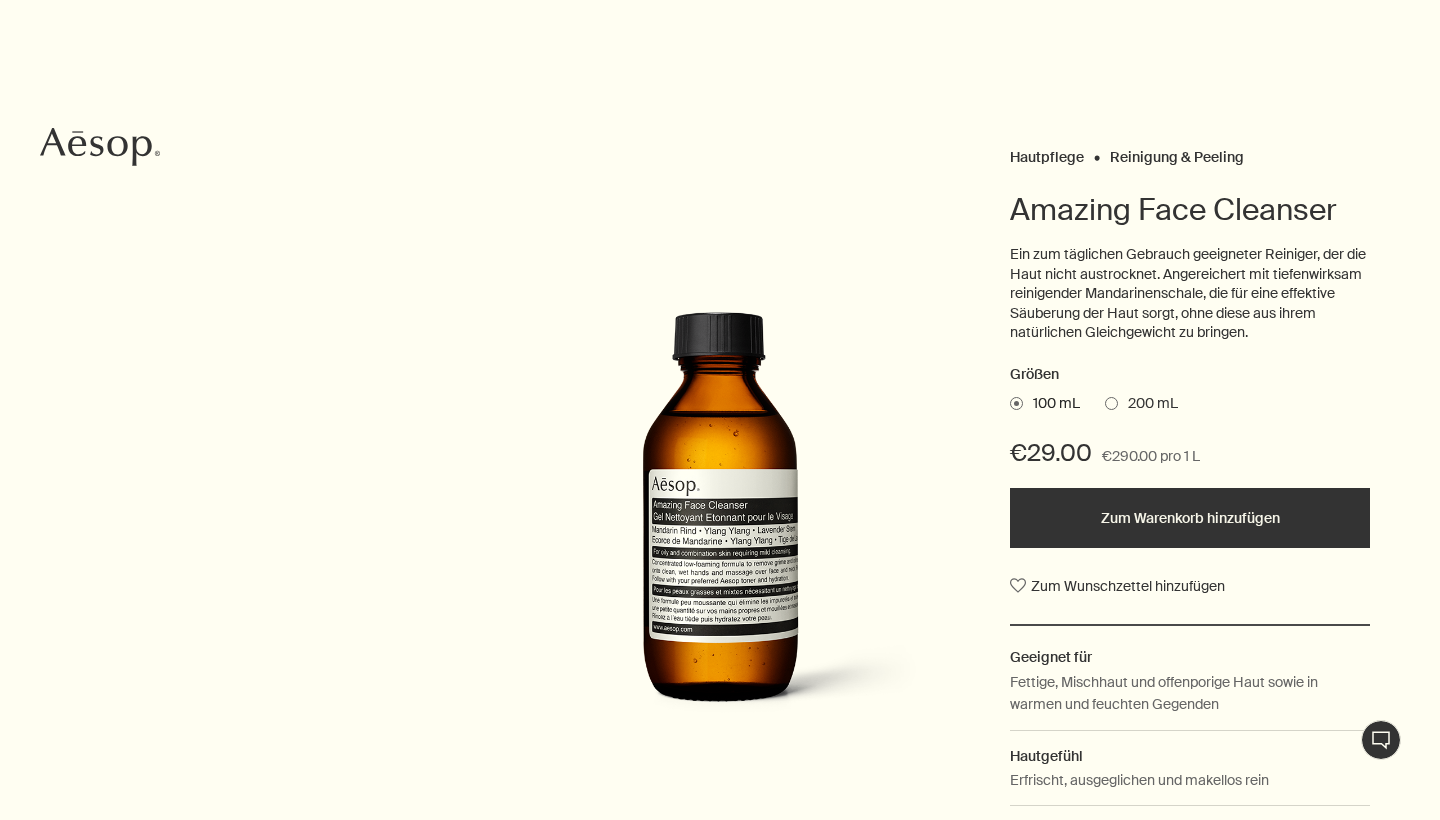 click on "200 mL" at bounding box center (1148, 404) 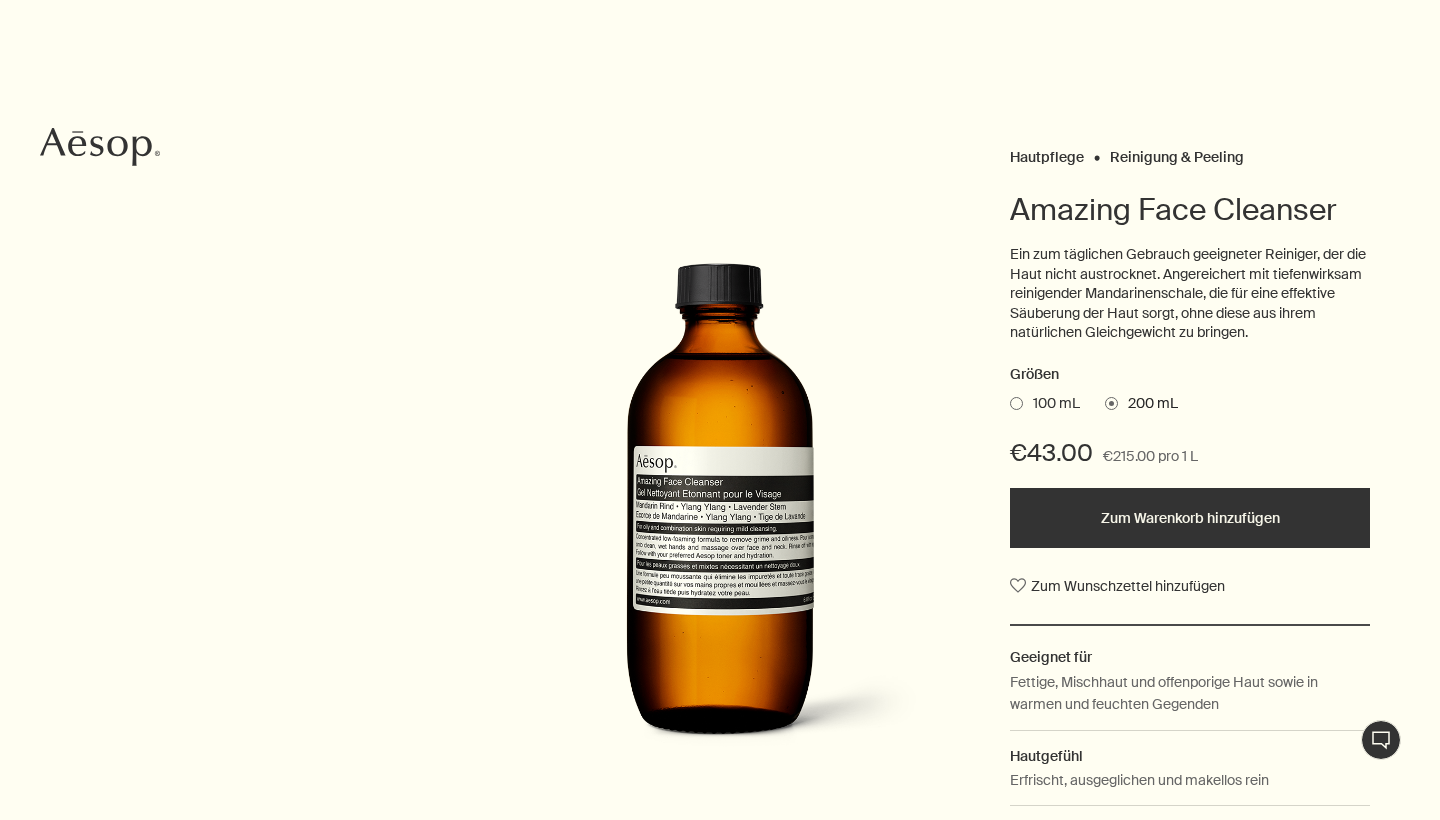 click on "100 mL" at bounding box center [1051, 404] 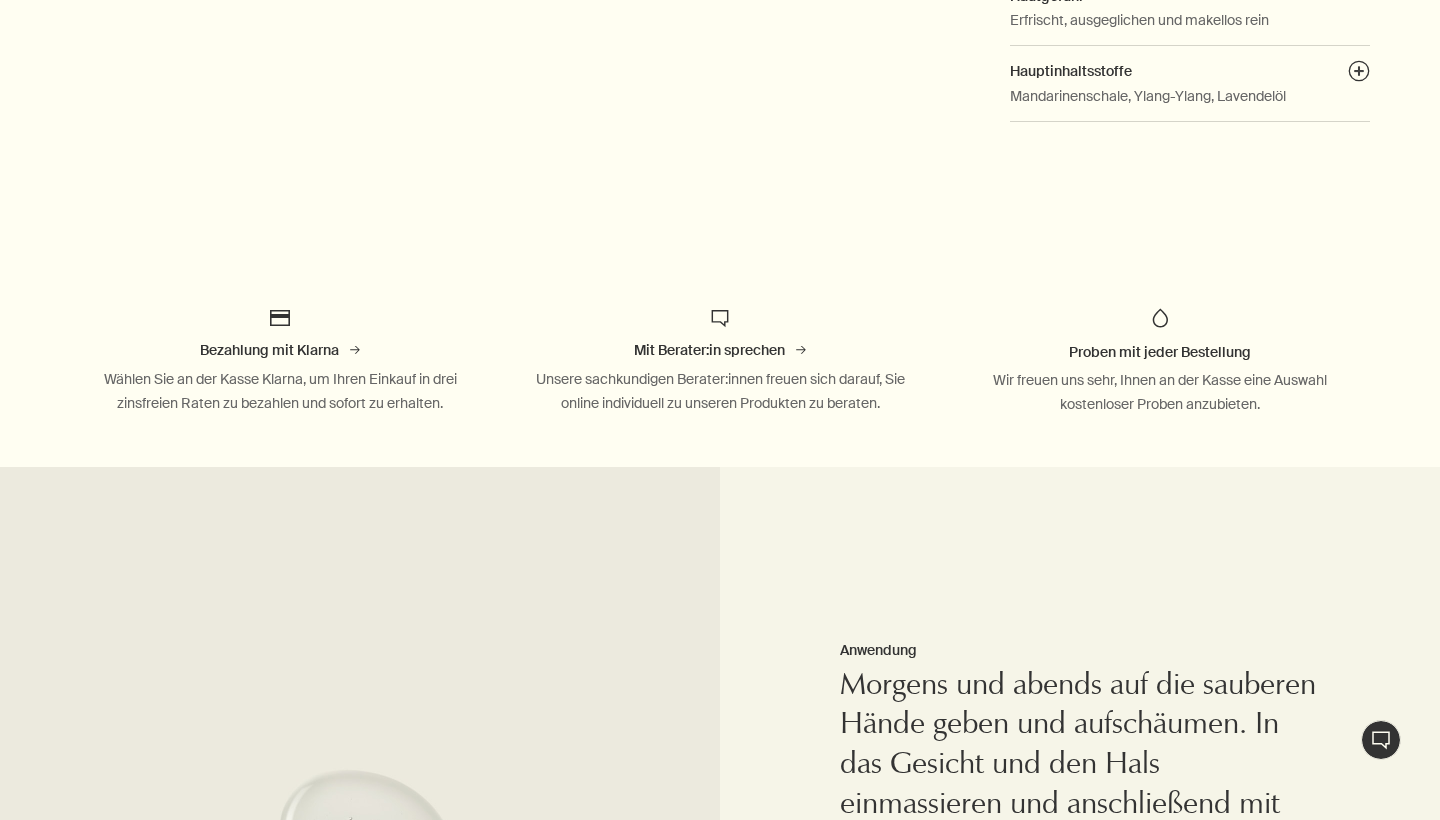 scroll, scrollTop: 940, scrollLeft: 0, axis: vertical 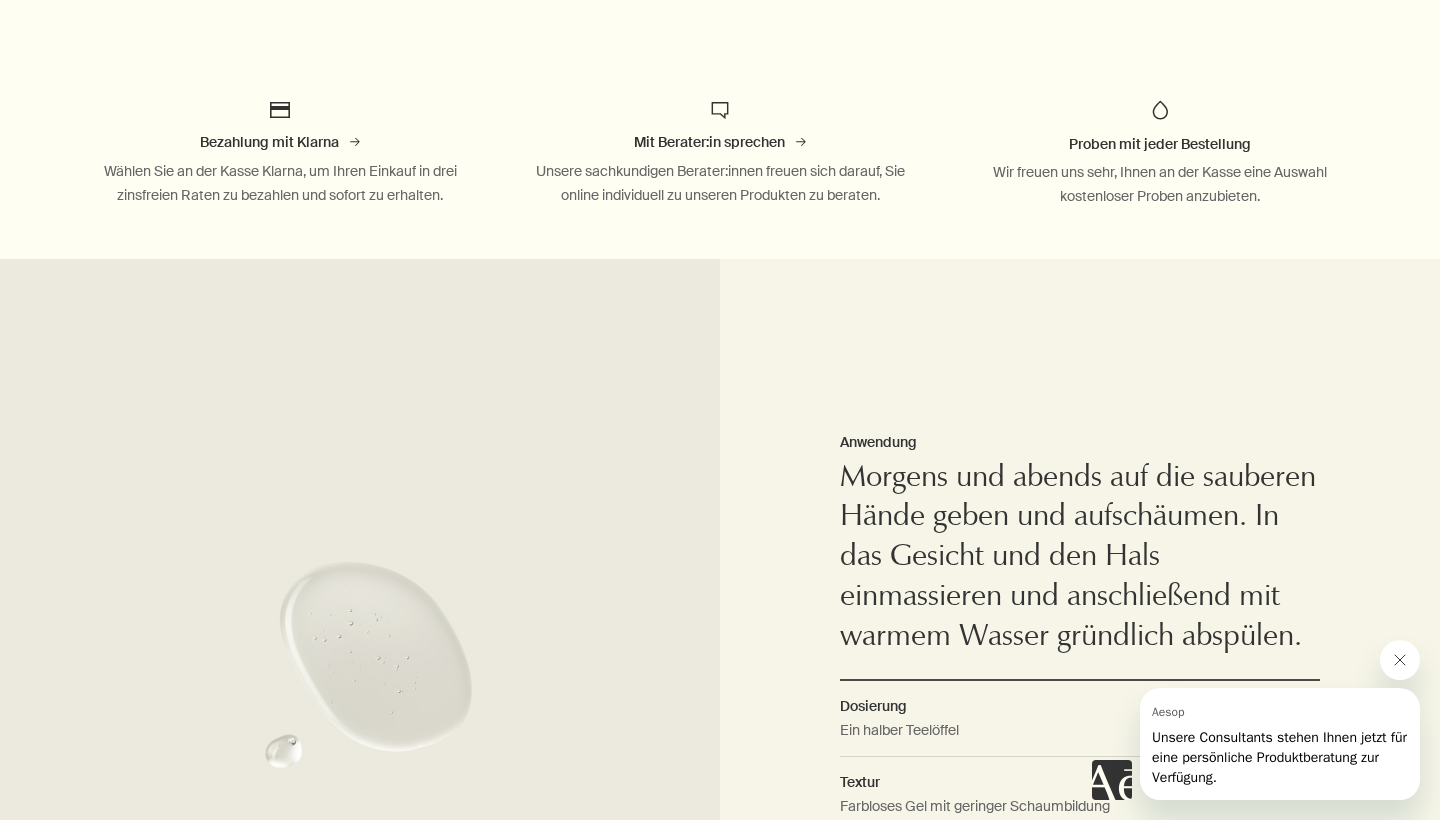 click 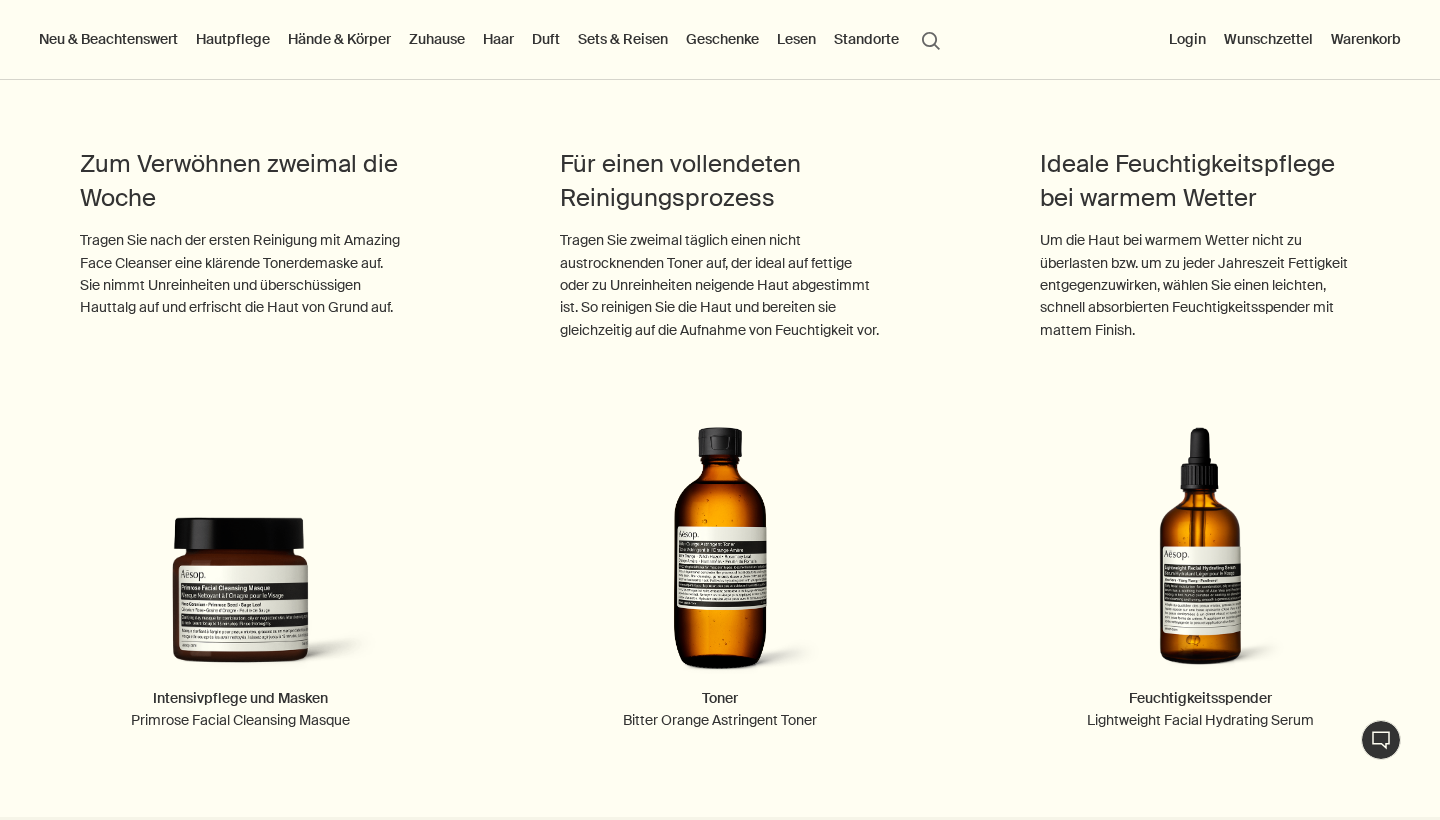 scroll, scrollTop: 2334, scrollLeft: 0, axis: vertical 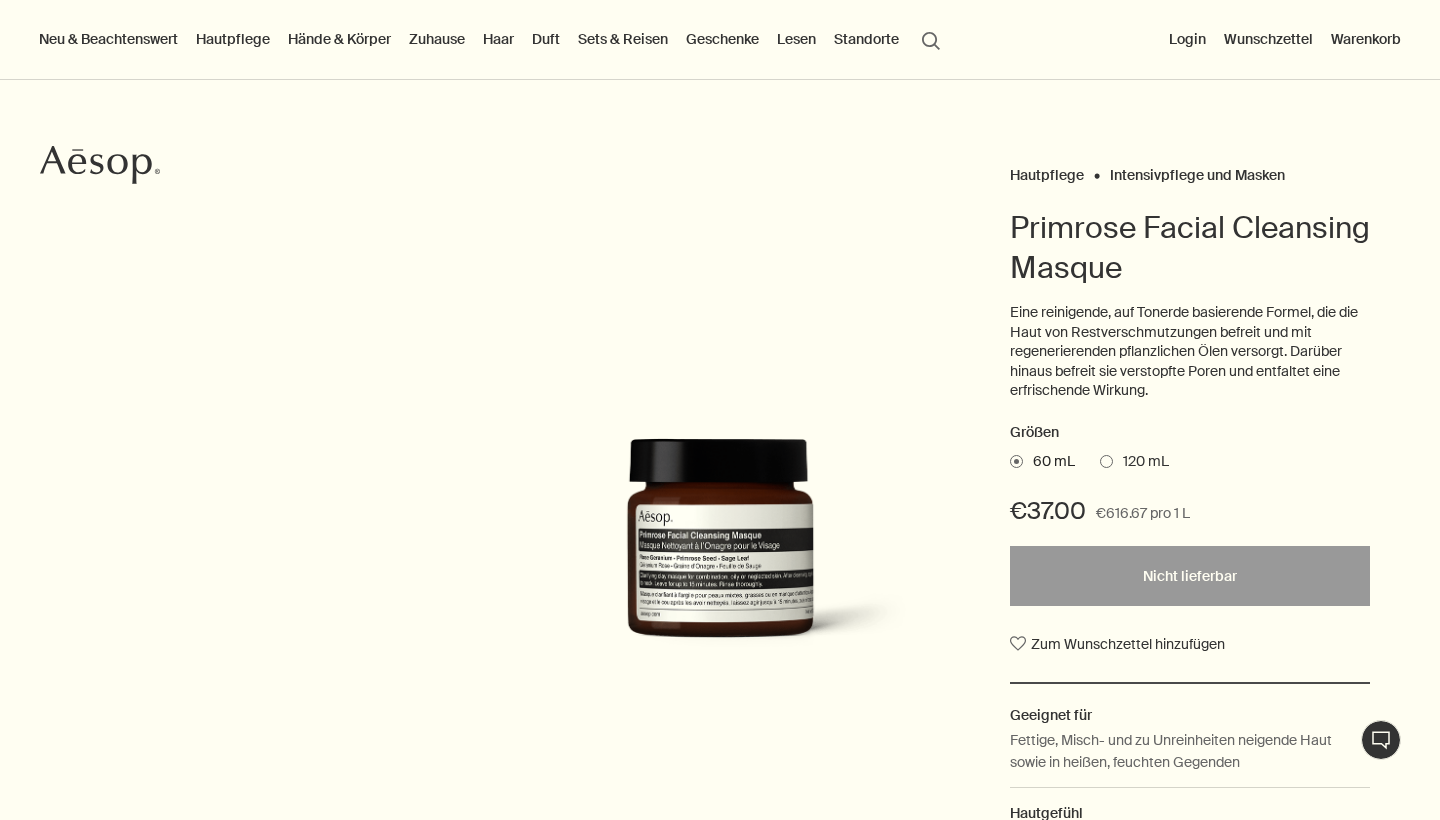 click at bounding box center [1106, 461] 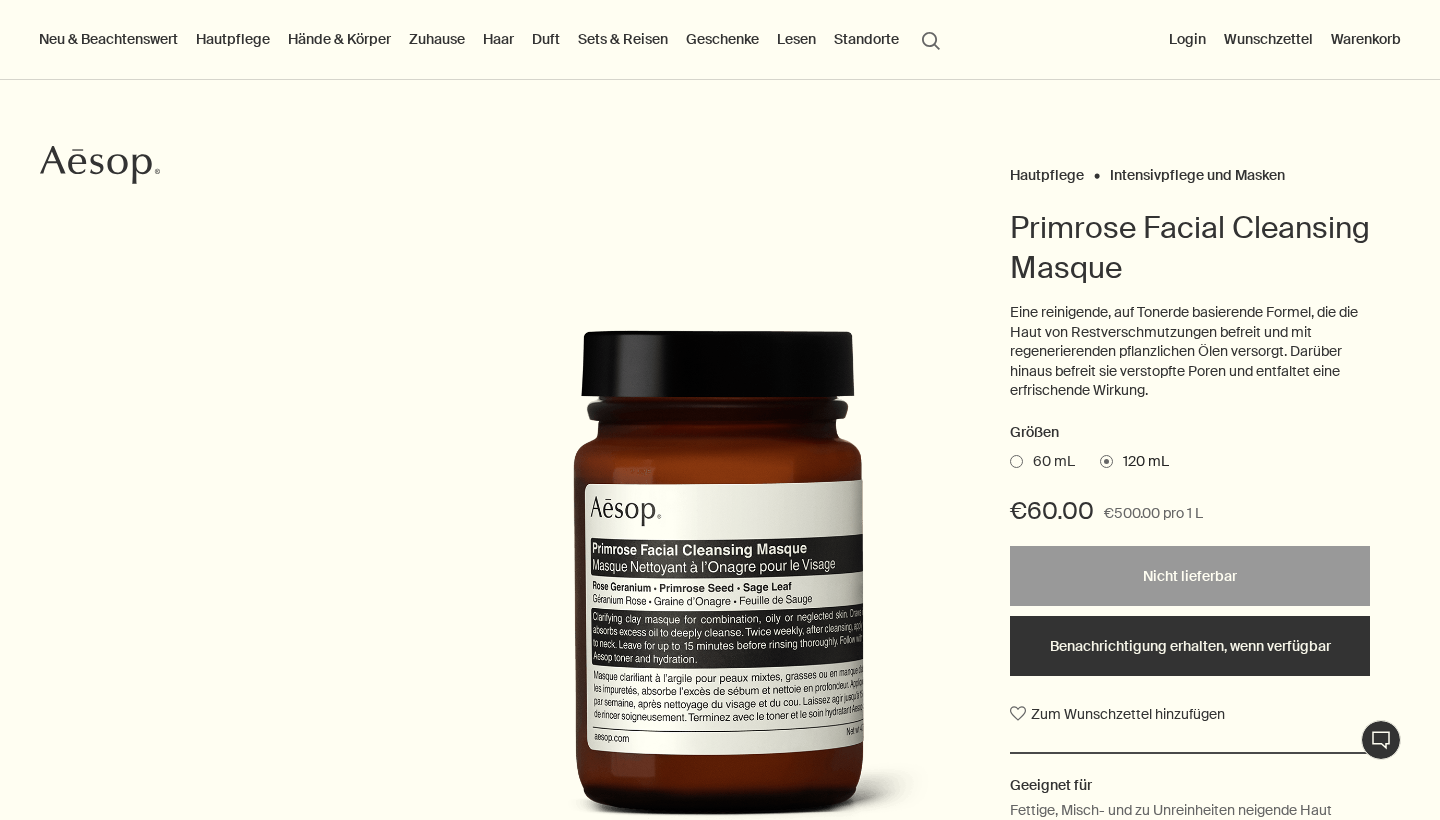 click at bounding box center [1016, 461] 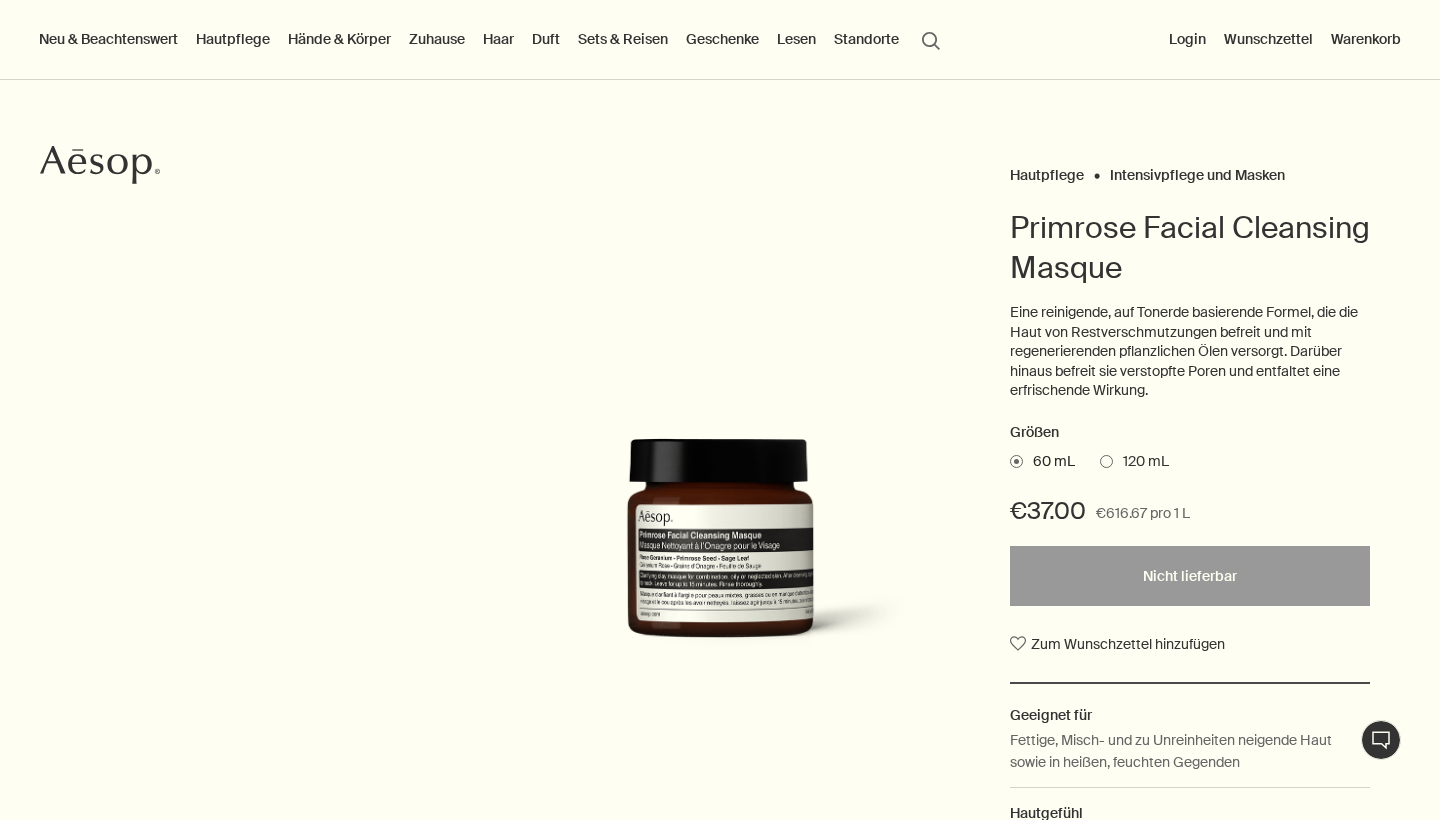 click on "120 mL" at bounding box center [1141, 462] 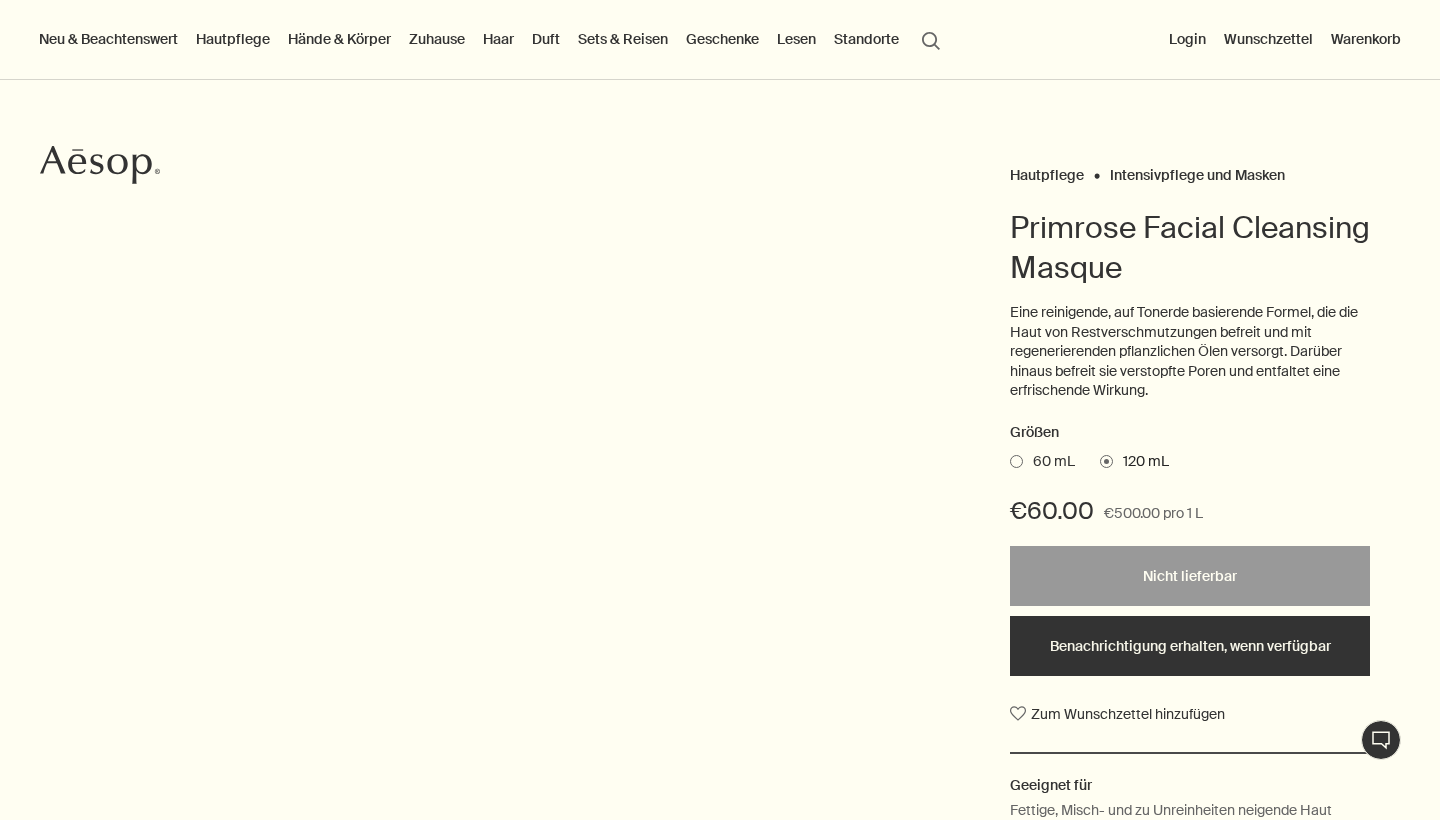 click on "60 mL" at bounding box center [1049, 462] 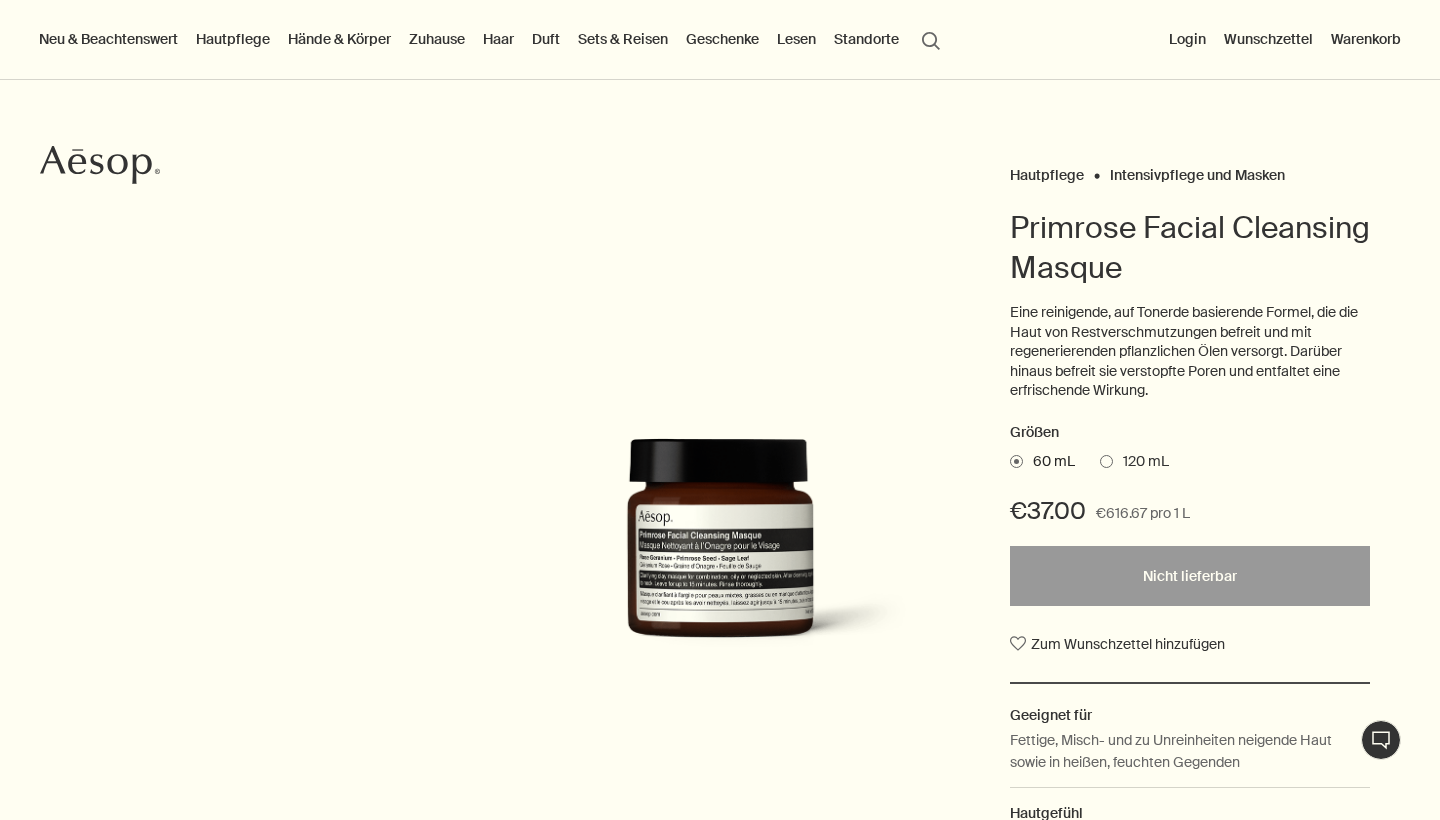 click on "120 mL" at bounding box center [1141, 462] 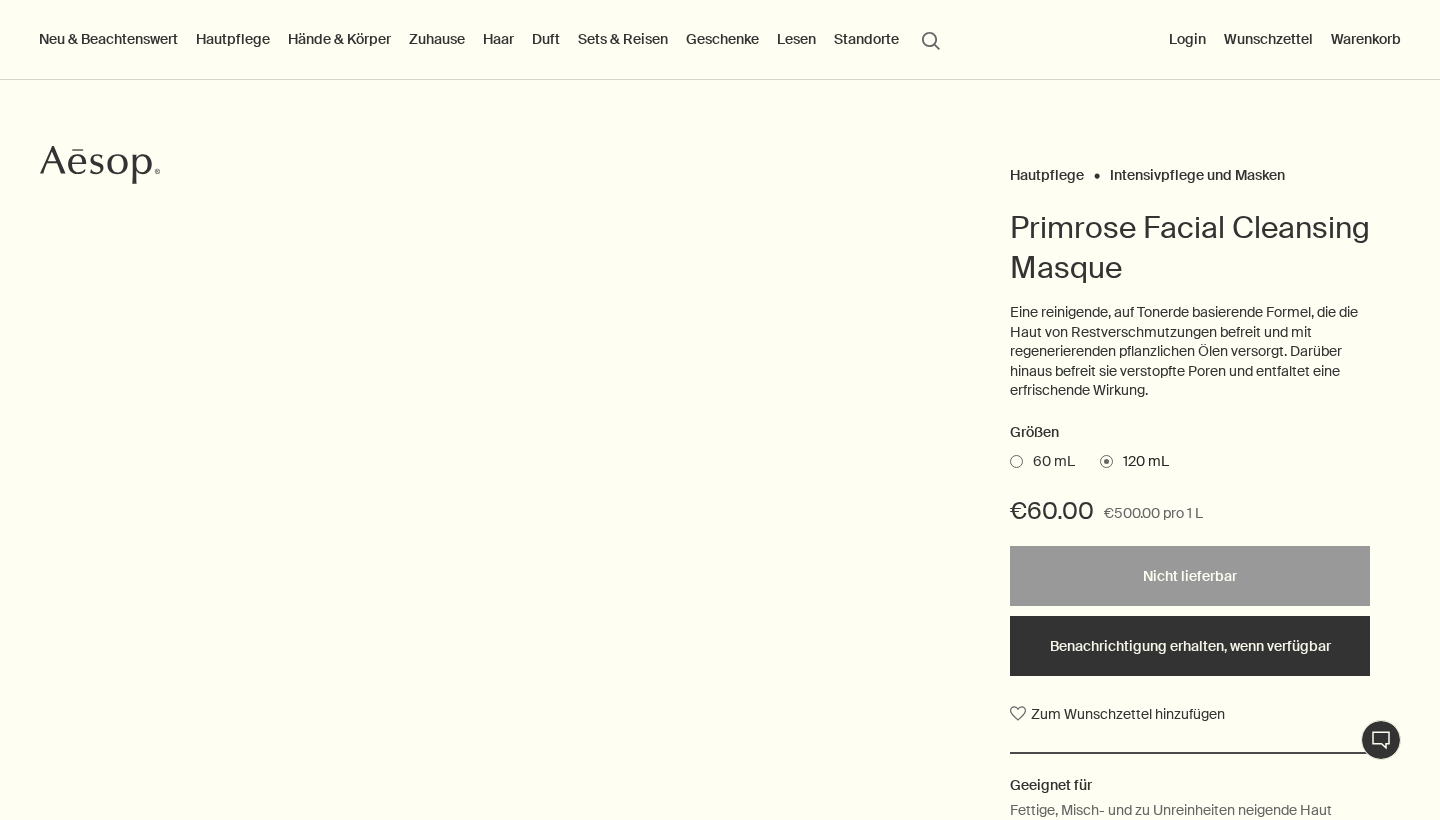 click on "60 mL" at bounding box center (1049, 462) 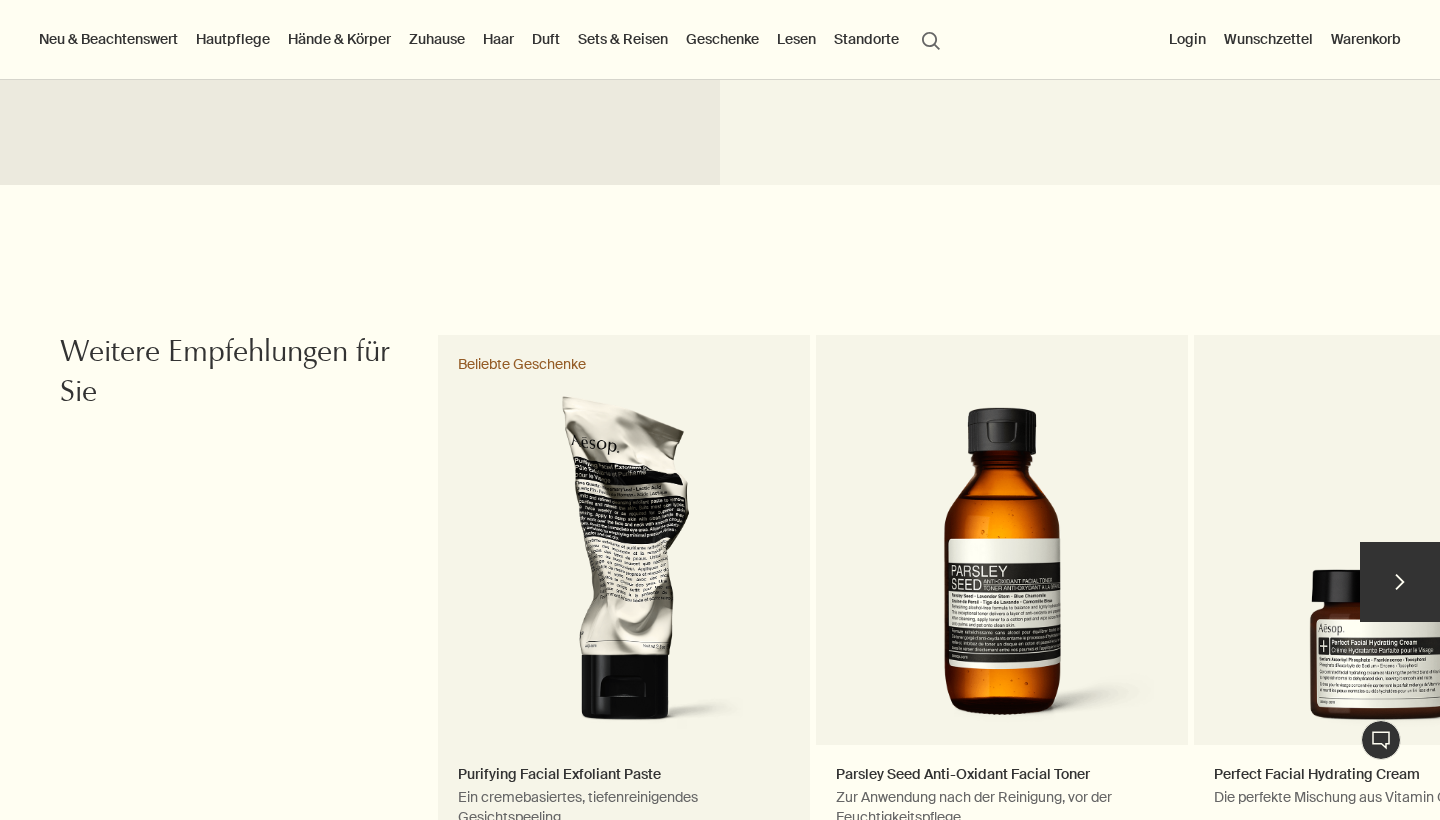 scroll, scrollTop: 2025, scrollLeft: 0, axis: vertical 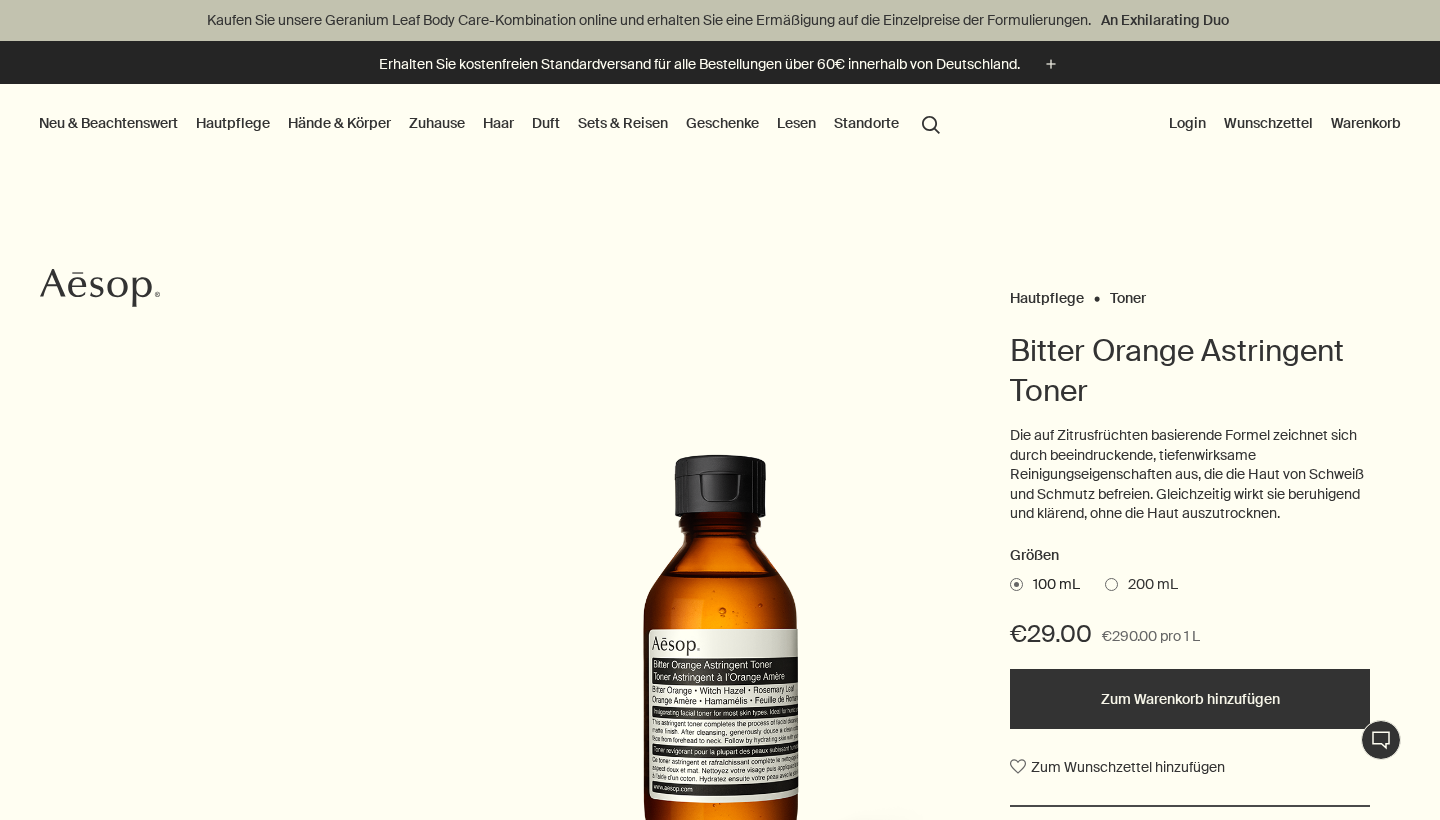 click at bounding box center (1111, 584) 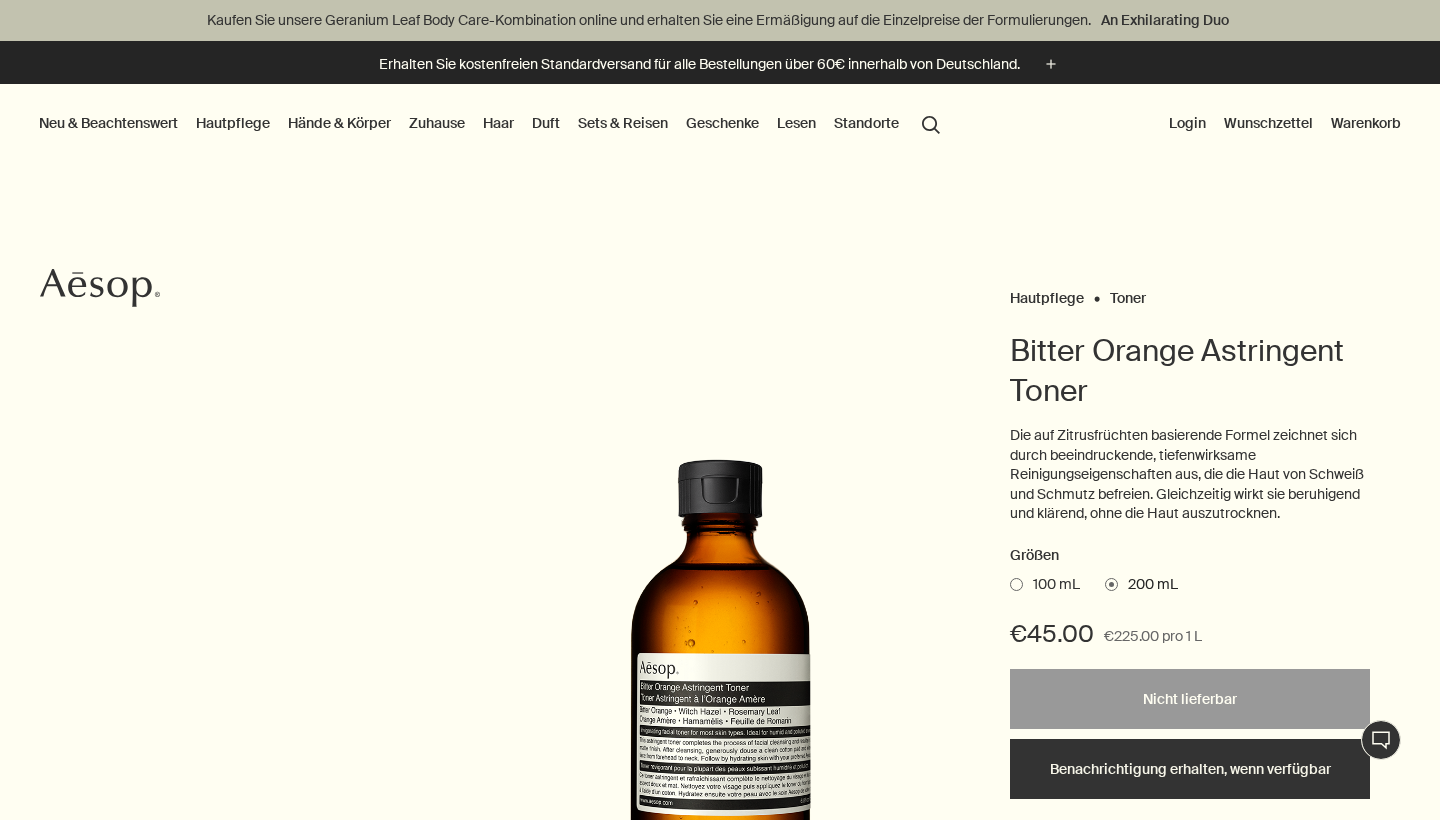 click on "100 mL" at bounding box center [1051, 585] 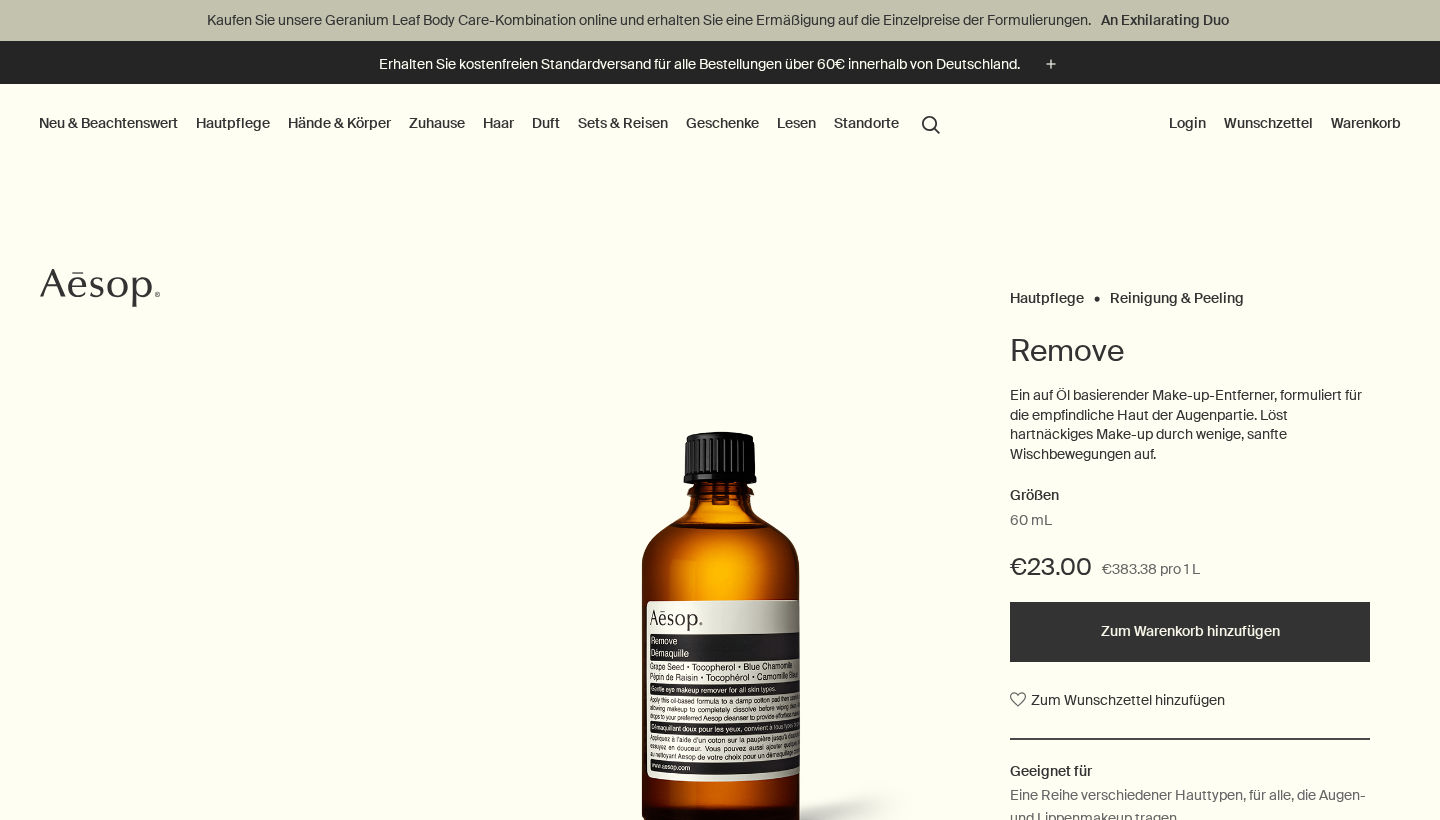 scroll, scrollTop: 0, scrollLeft: 0, axis: both 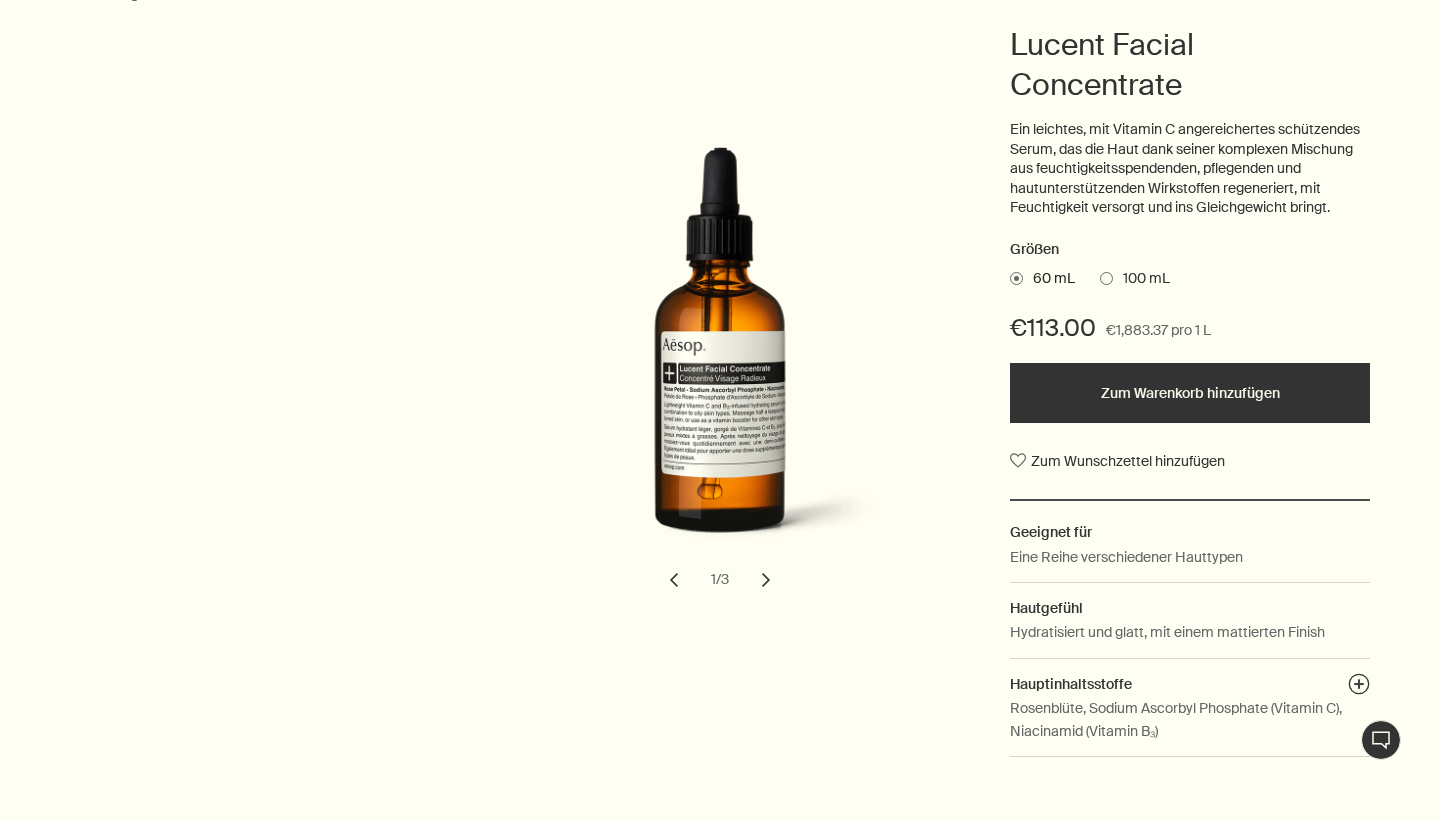 click on "chevron" at bounding box center [766, 580] 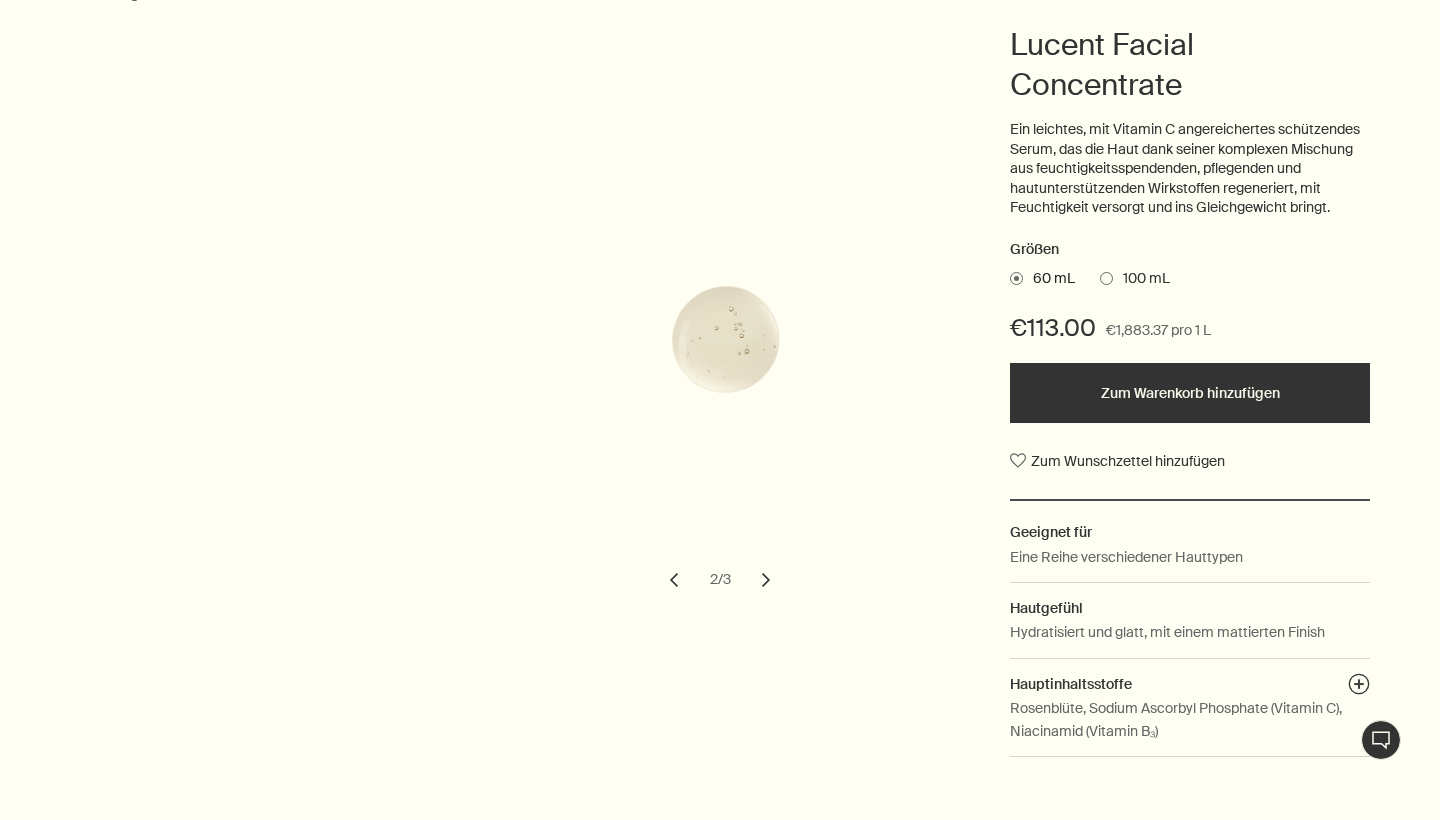 click on "chevron" at bounding box center [766, 580] 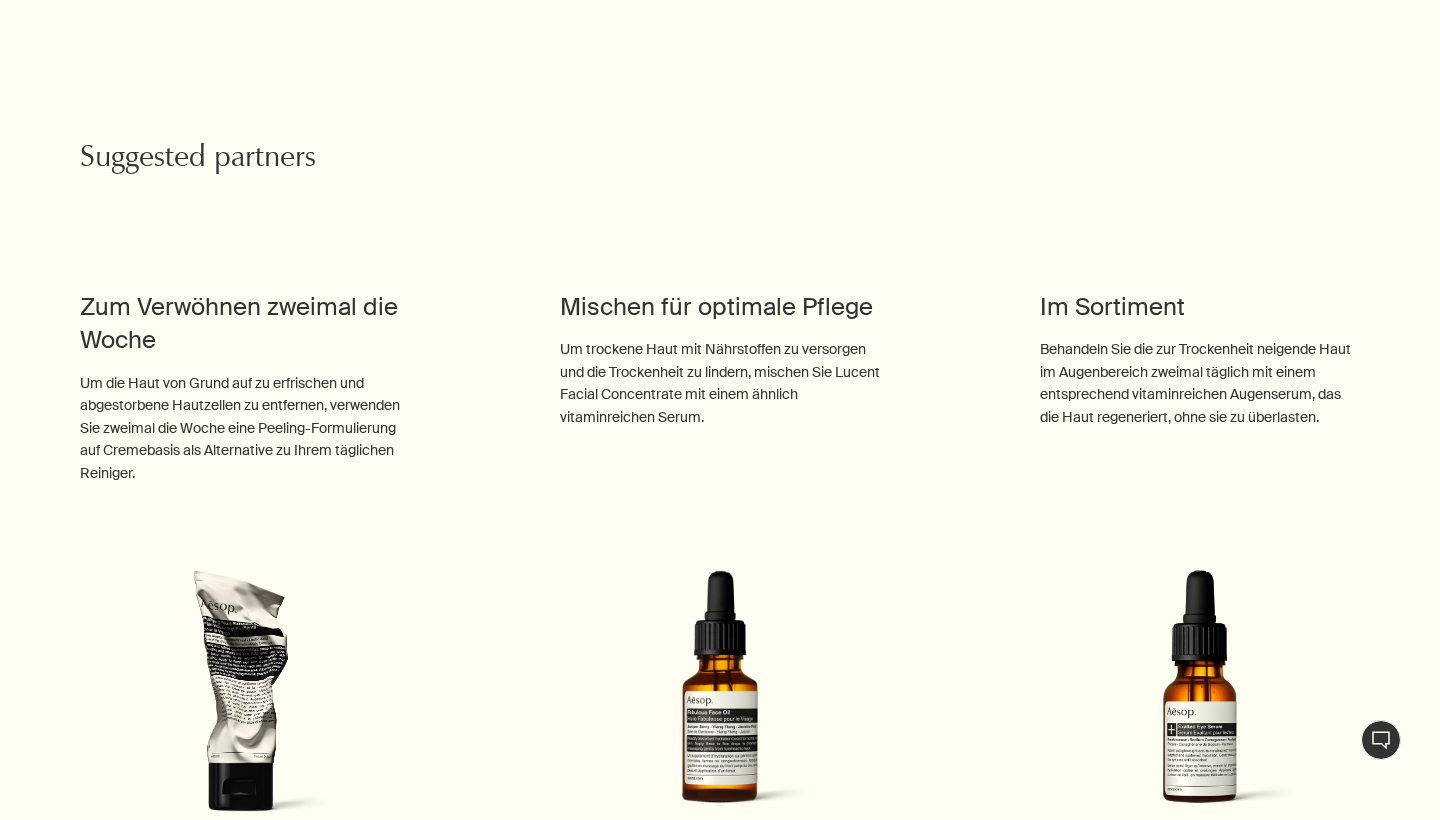 scroll, scrollTop: 3178, scrollLeft: 0, axis: vertical 